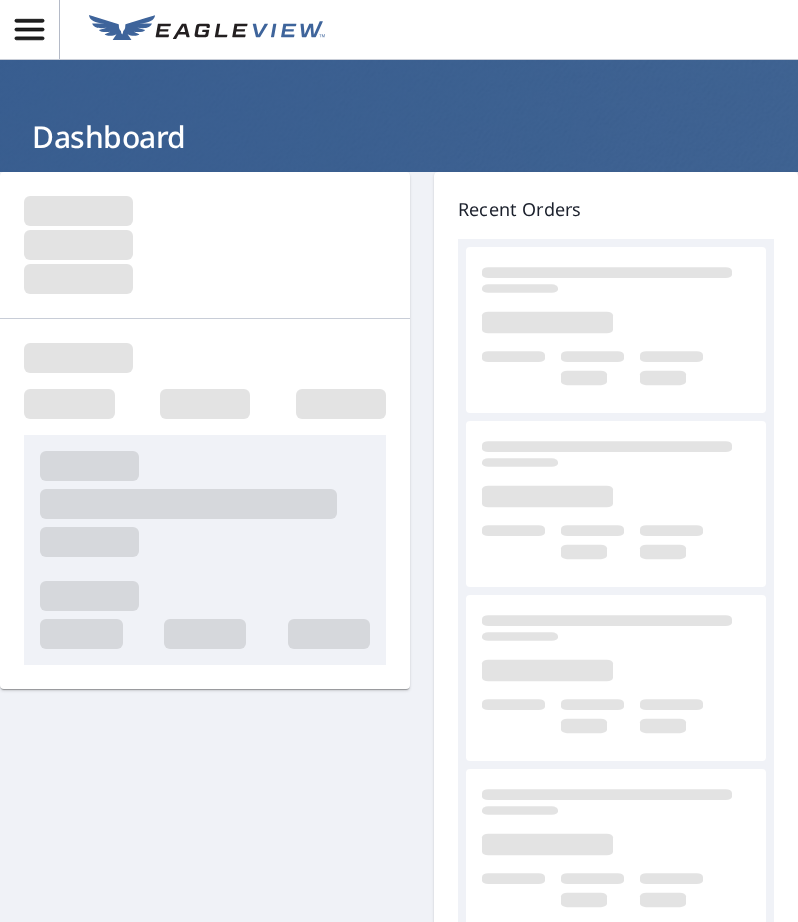 scroll, scrollTop: 0, scrollLeft: 0, axis: both 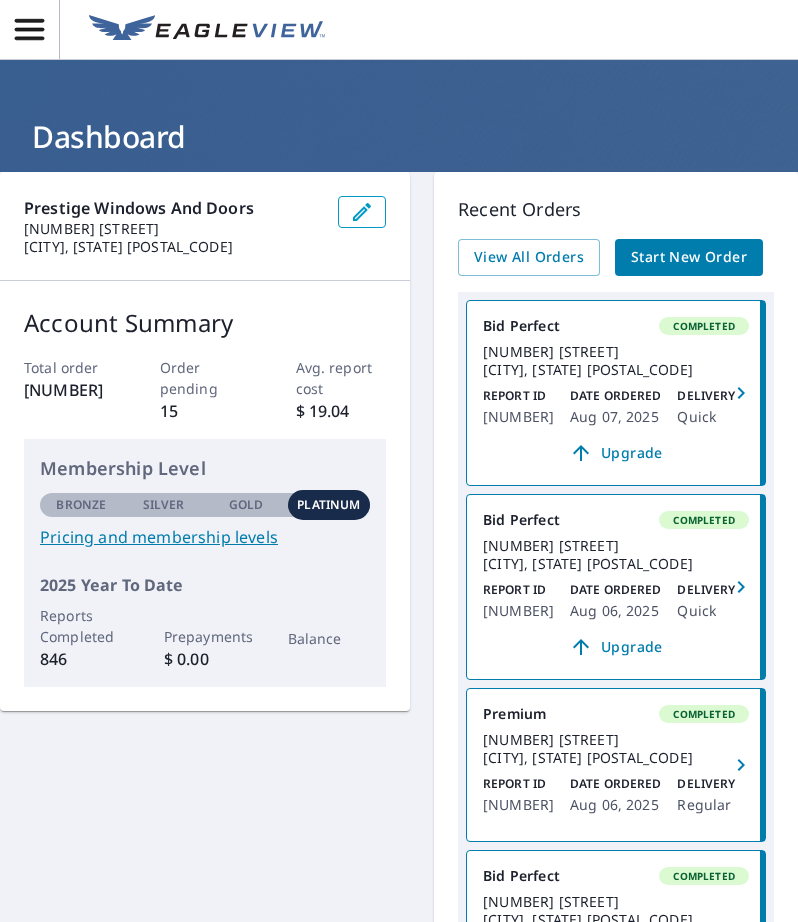 click on "Start New Order" at bounding box center [689, 257] 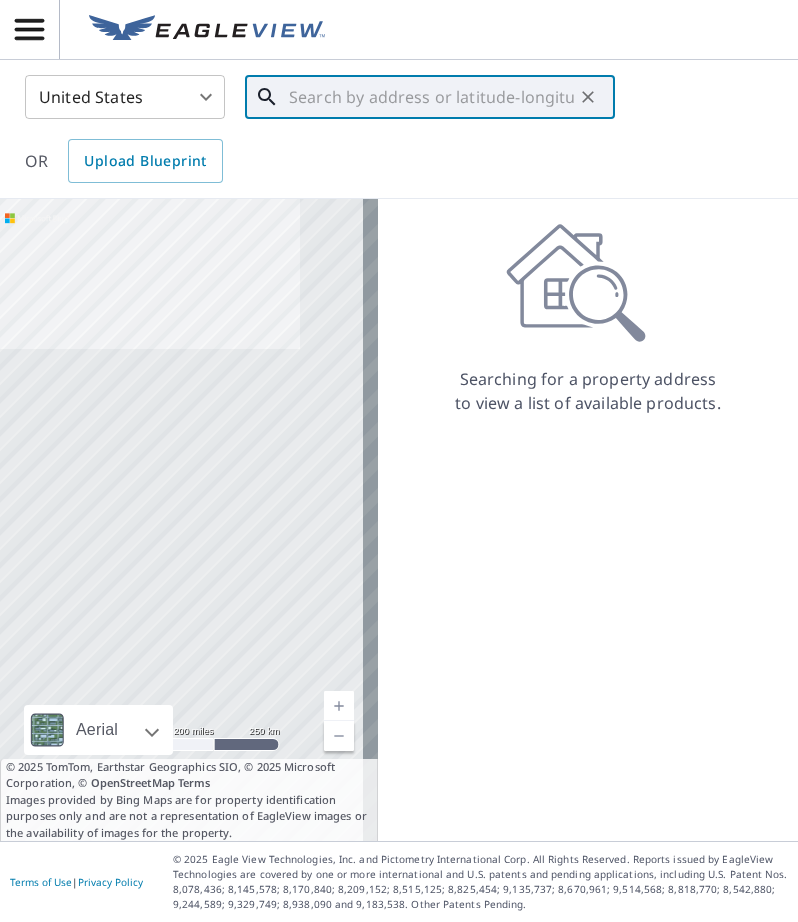 click at bounding box center (431, 97) 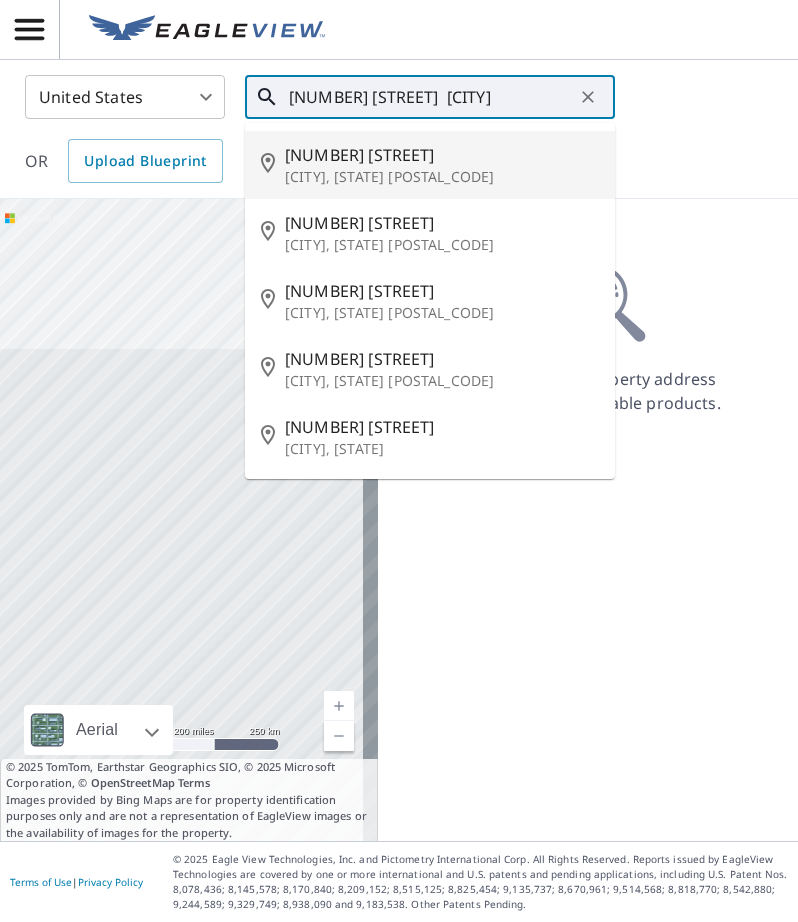 click on "[NUMBER] [STREET]" at bounding box center [442, 155] 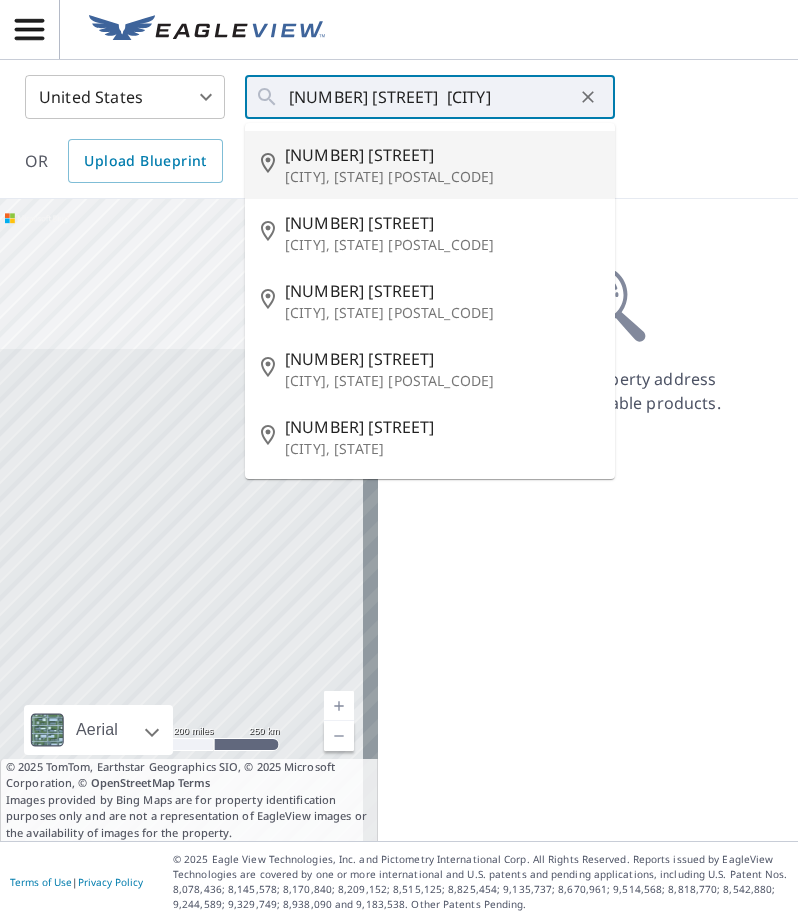type on "[NUMBER] [STREET] [CITY], [STATE] [POSTAL_CODE]" 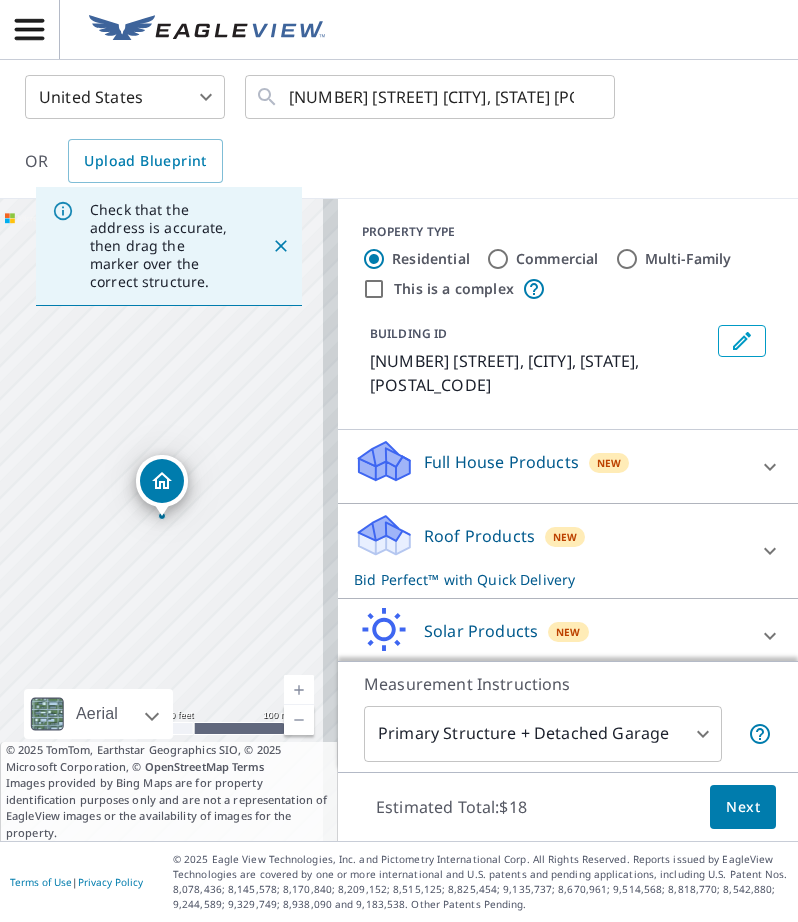 click on "Next" at bounding box center (743, 807) 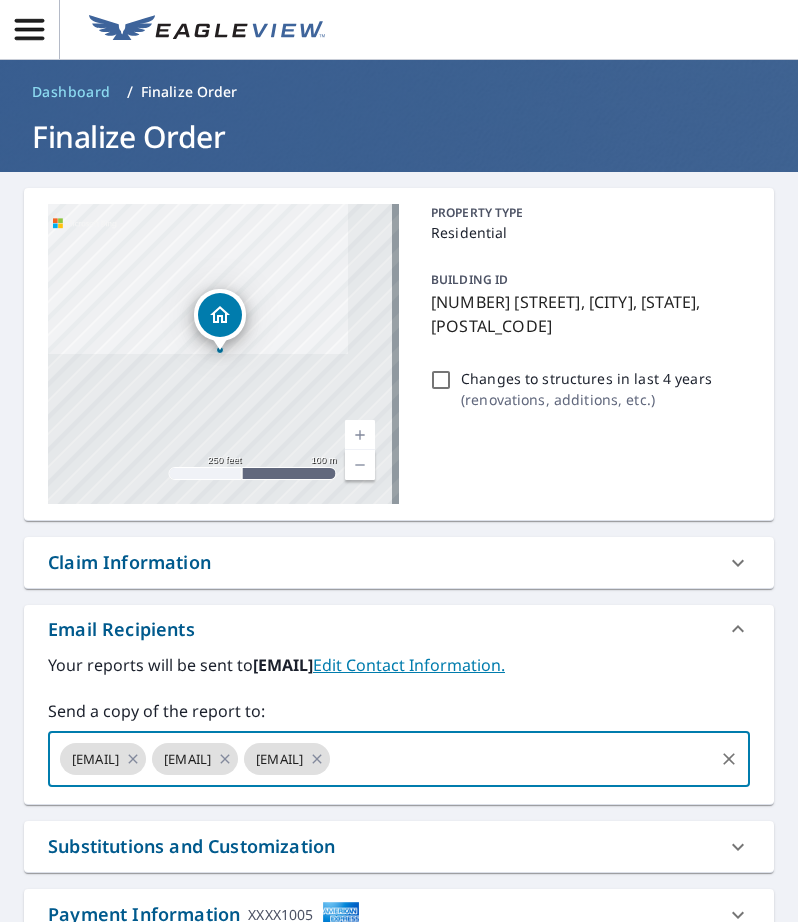 click at bounding box center (522, 759) 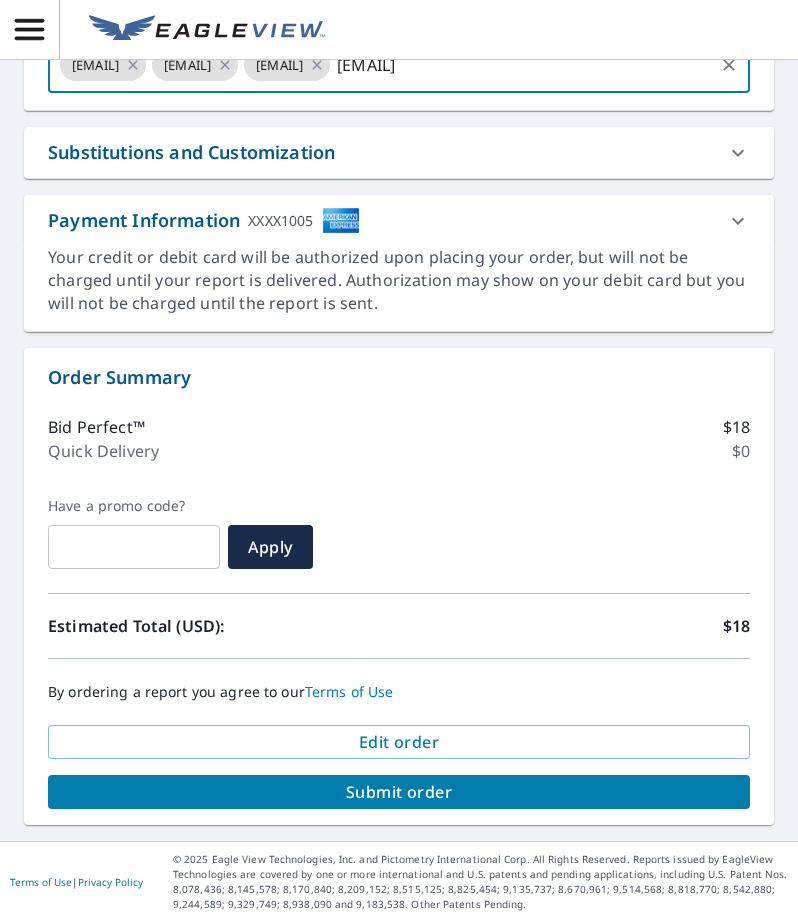 type on "[EMAIL]" 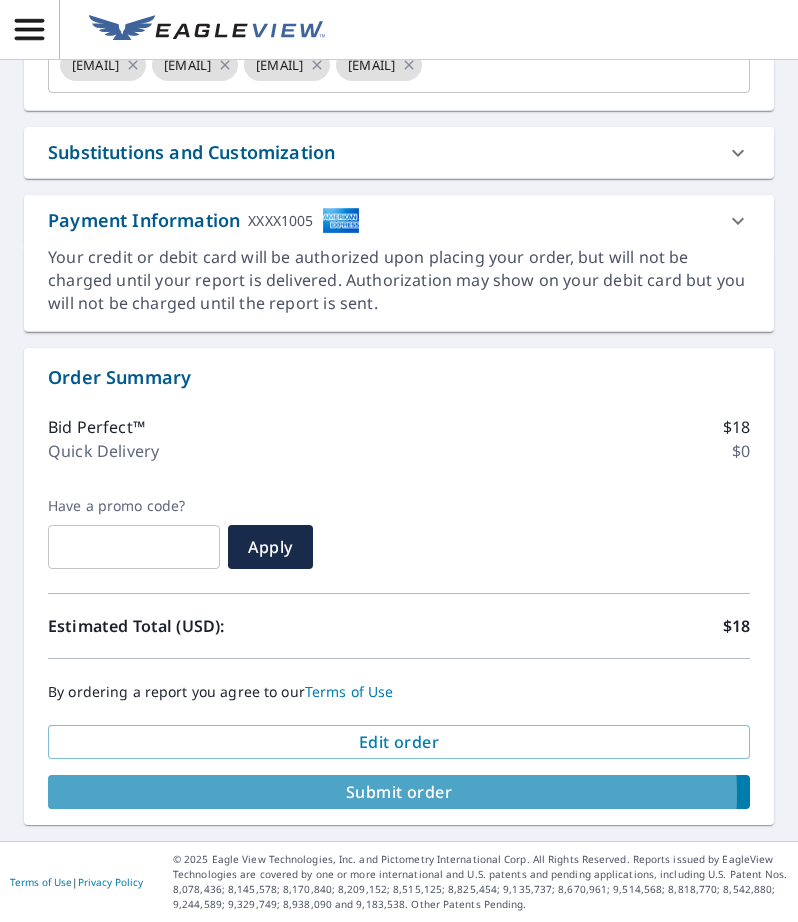 click on "Submit order" at bounding box center [399, 792] 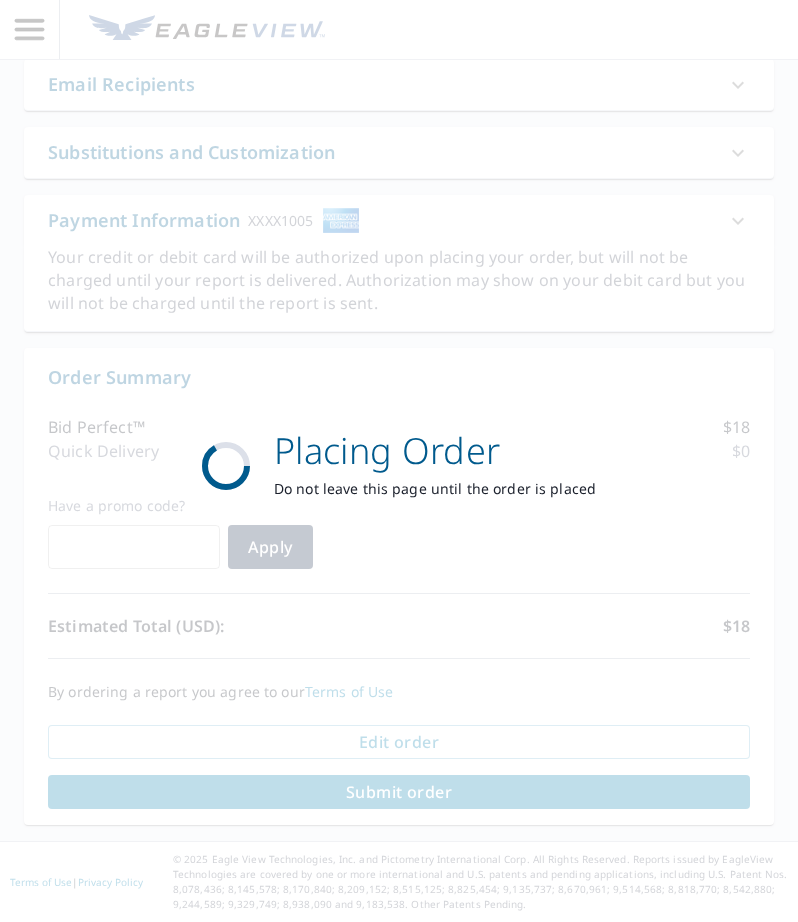 scroll, scrollTop: 546, scrollLeft: 0, axis: vertical 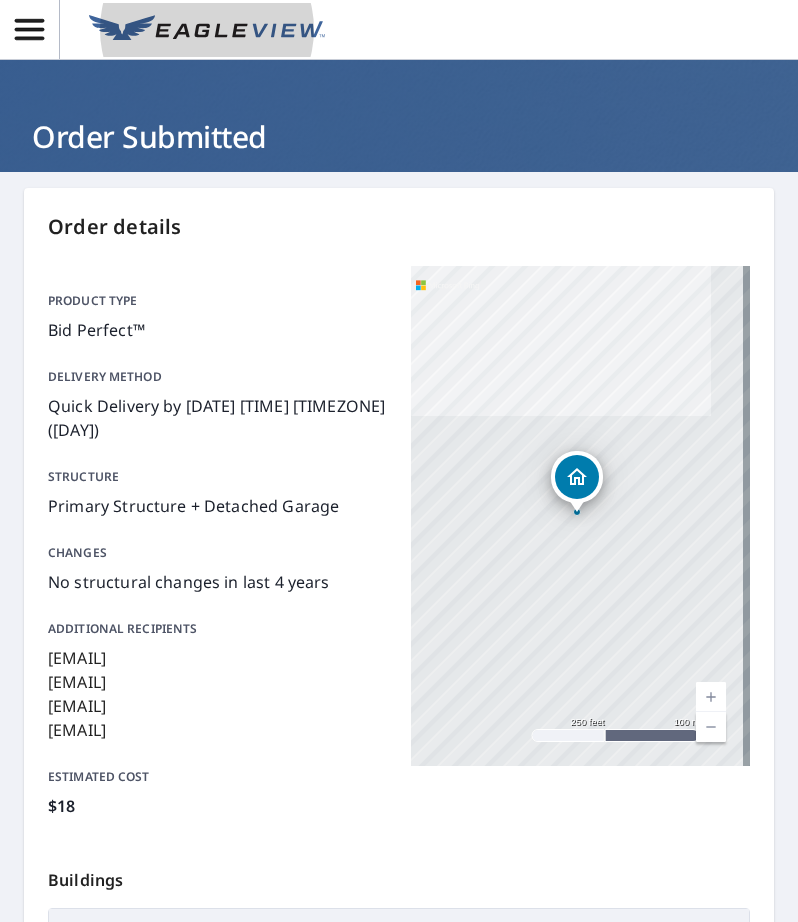 click at bounding box center (207, 30) 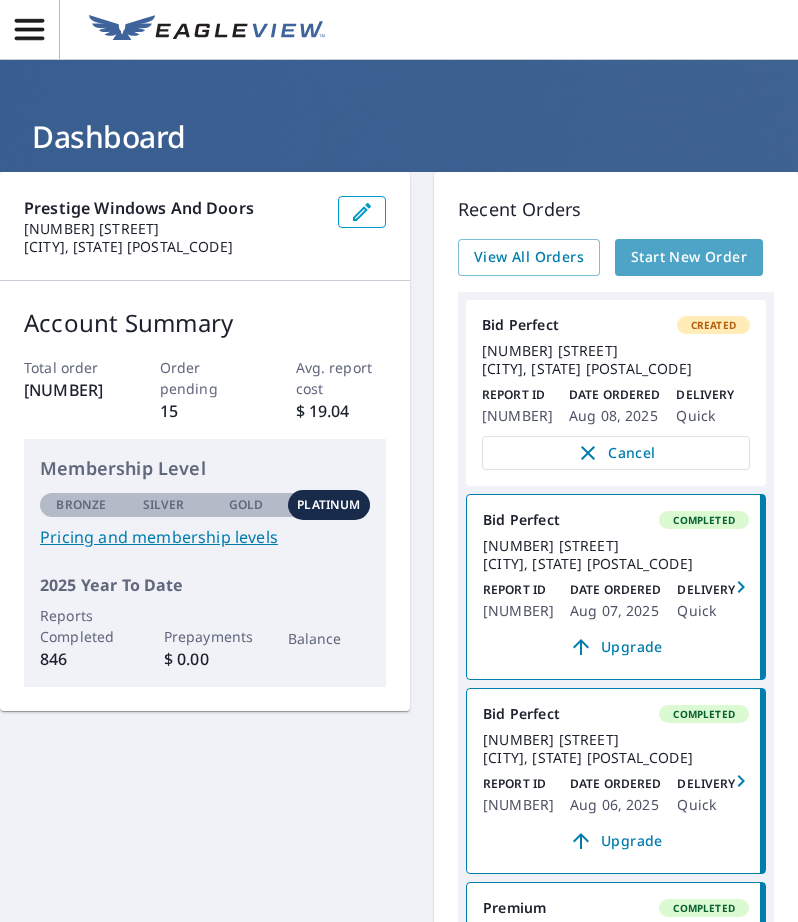 click on "Start New Order" at bounding box center [689, 257] 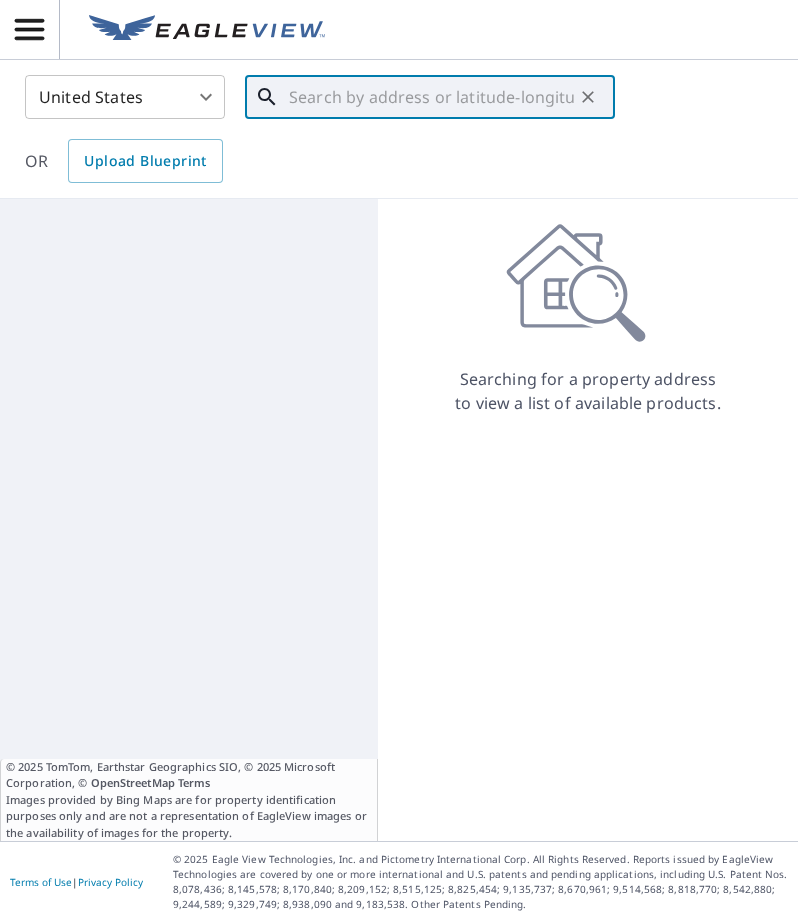 click at bounding box center [431, 97] 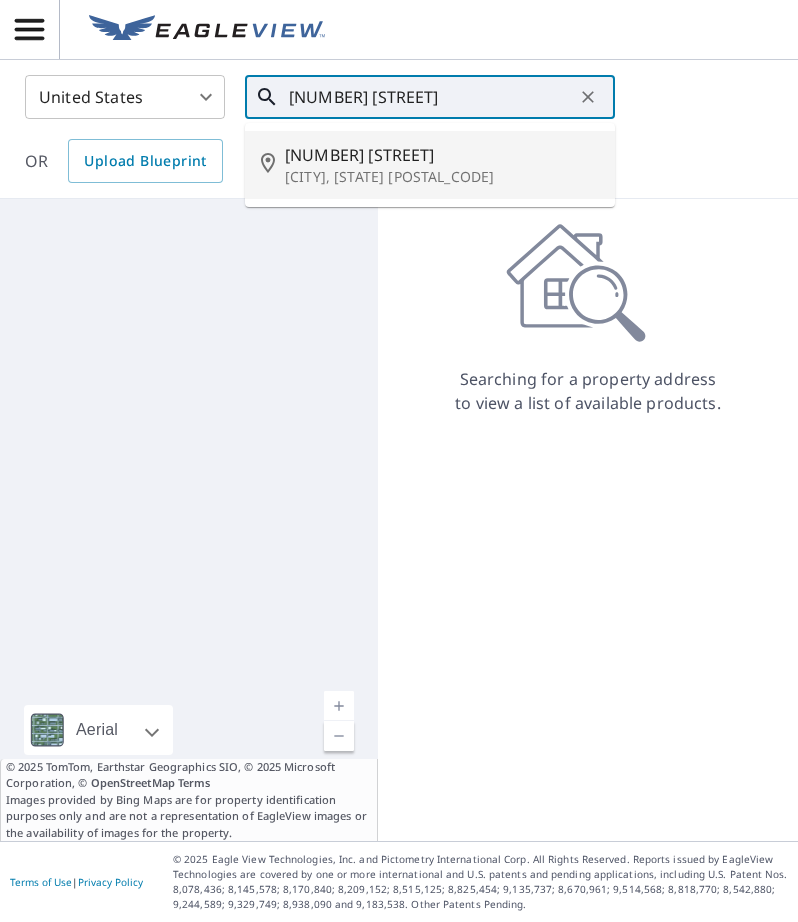 click on "[NUMBER] [STREET]" at bounding box center (442, 155) 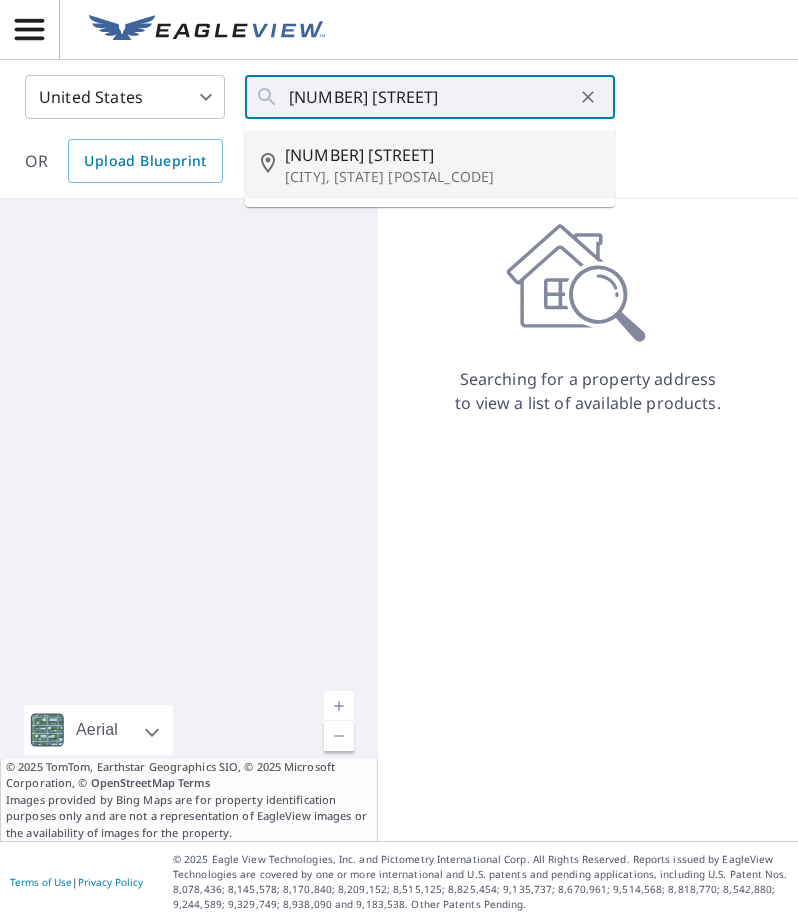type on "[NUMBER] [STREET] [CITY], [STATE] [POSTAL_CODE]" 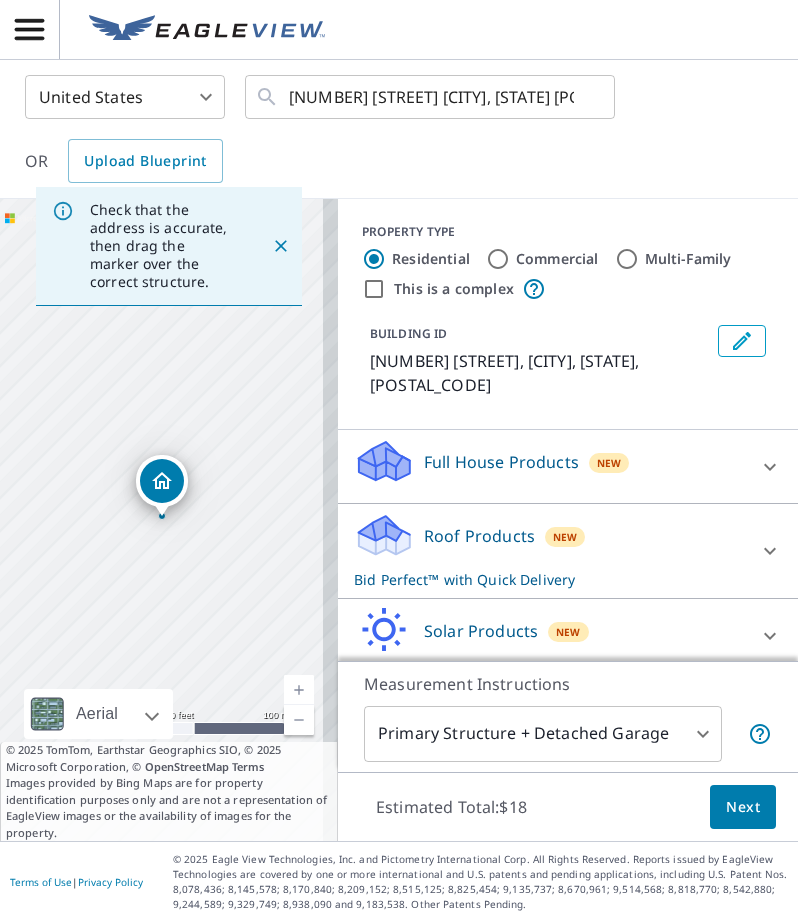 click on "Next" at bounding box center [743, 807] 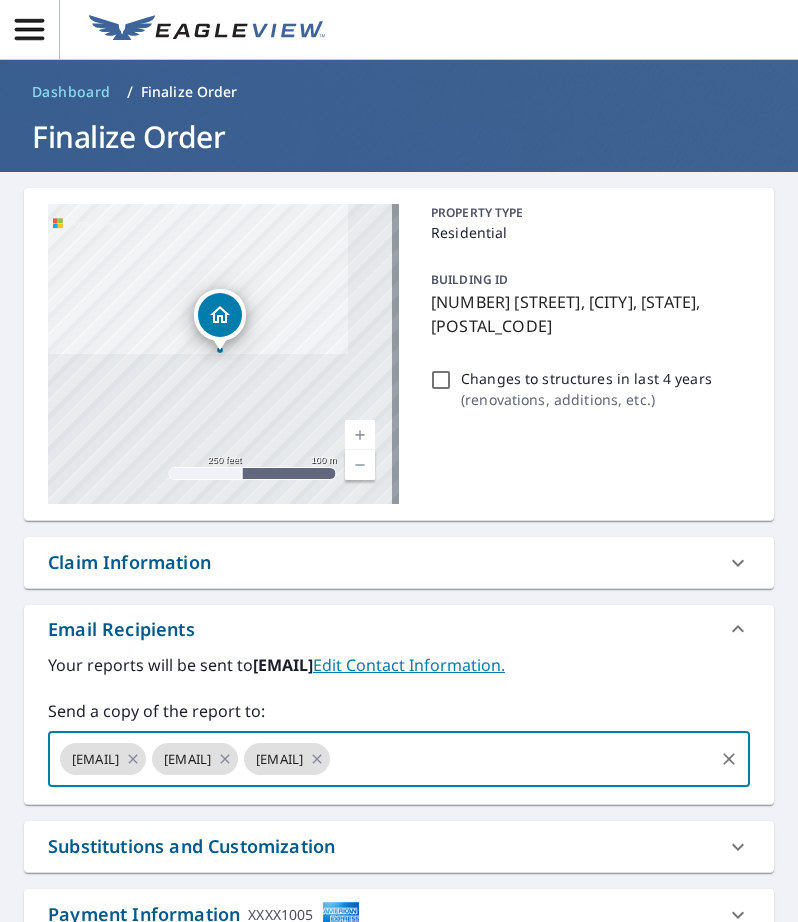 paste on "[EMAIL]" 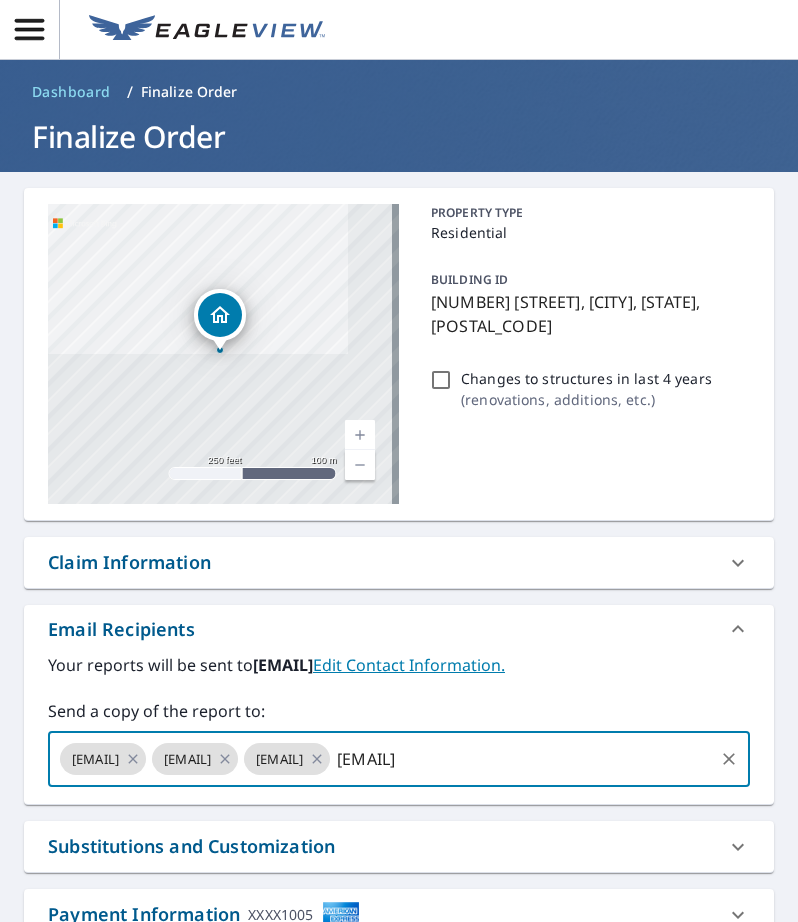 click on "[EMAIL]" at bounding box center (522, 759) 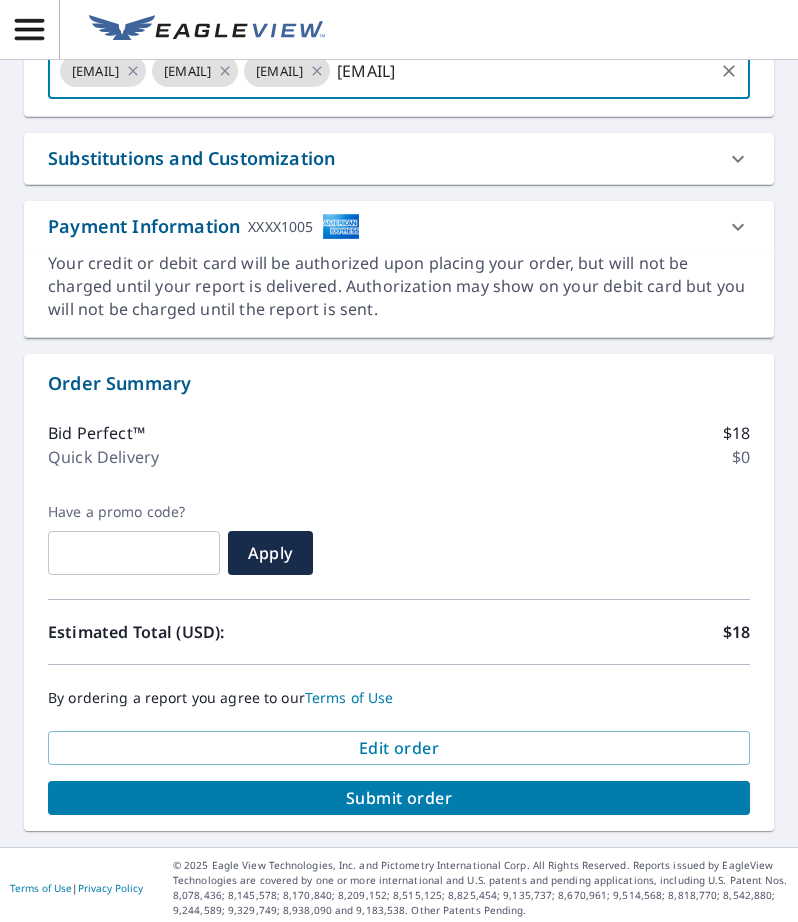 scroll, scrollTop: 700, scrollLeft: 0, axis: vertical 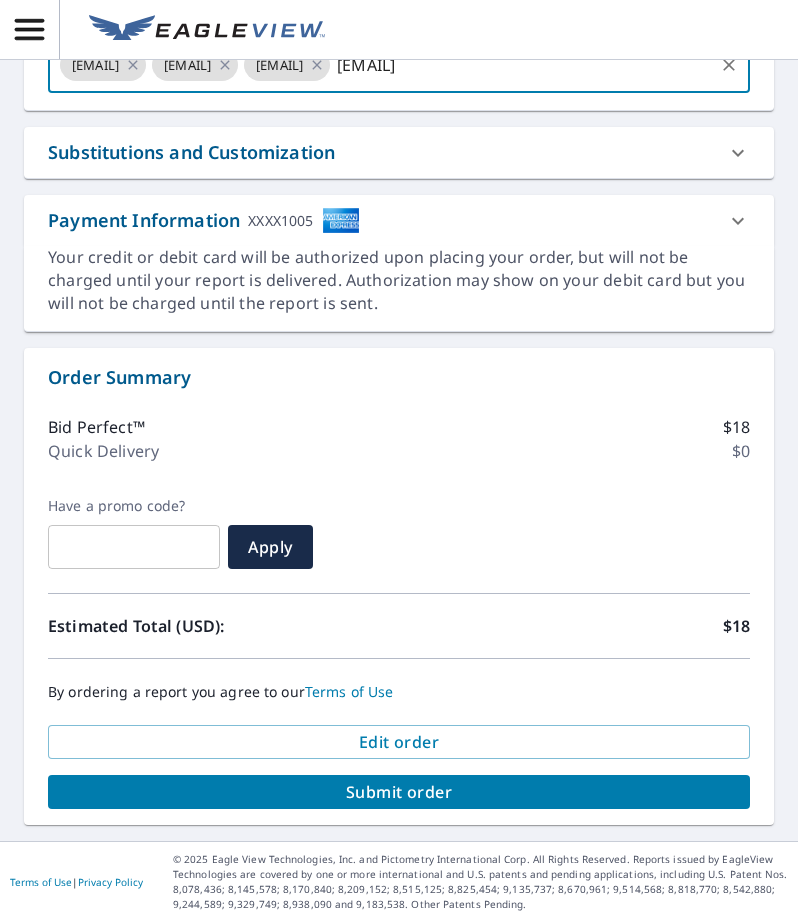 type on "[EMAIL]" 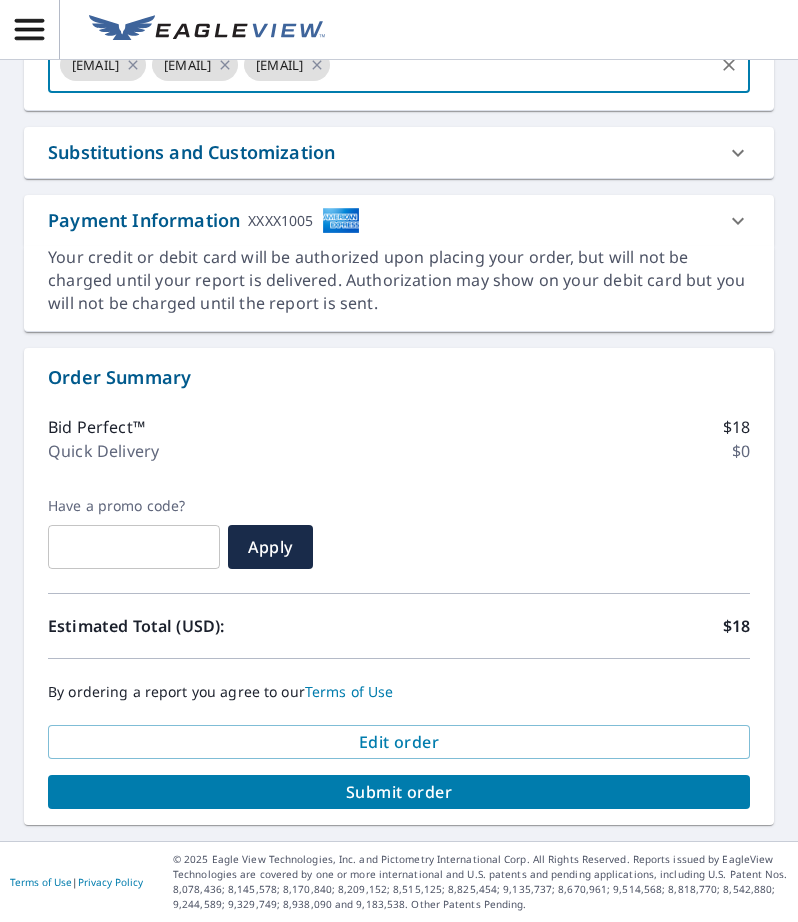 click on "Submit order" at bounding box center [399, 792] 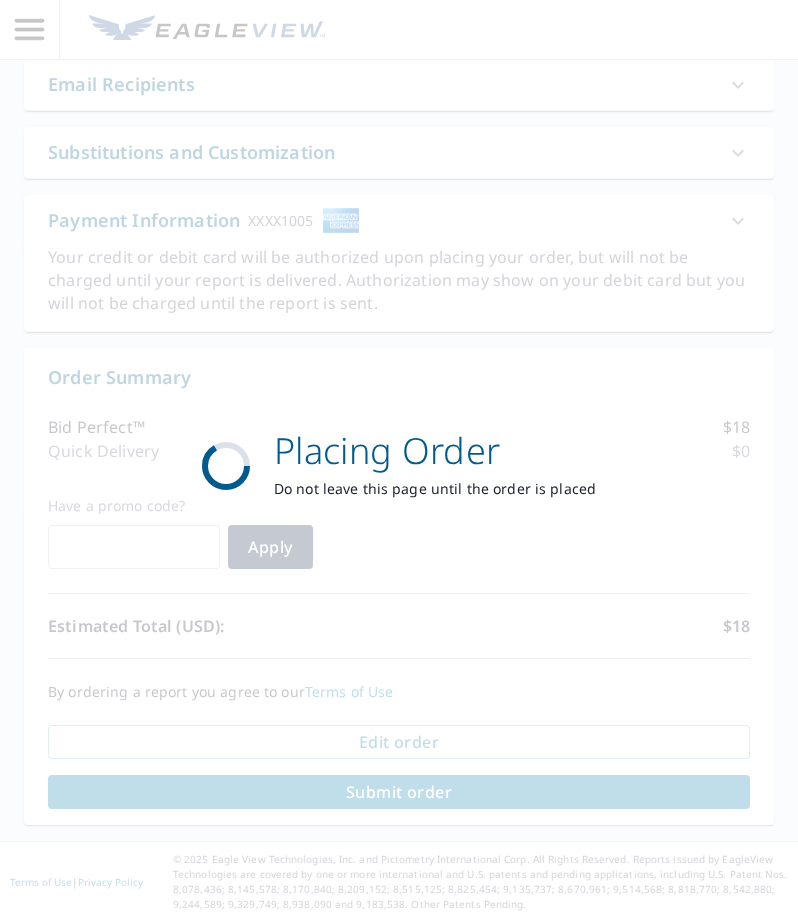 scroll, scrollTop: 546, scrollLeft: 0, axis: vertical 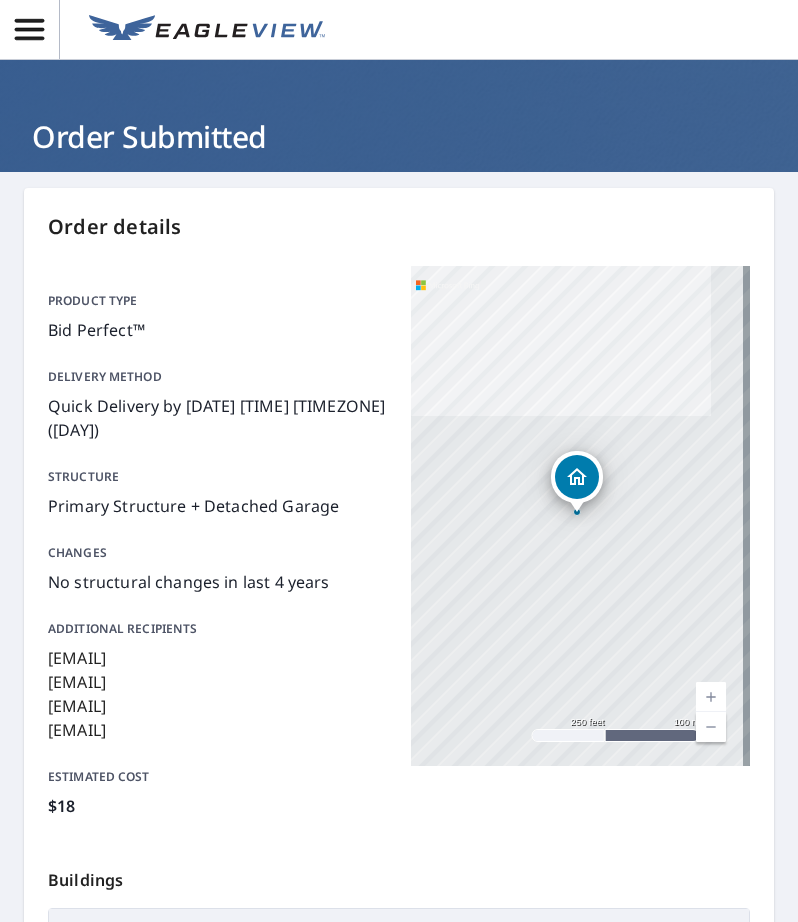 click at bounding box center [207, 30] 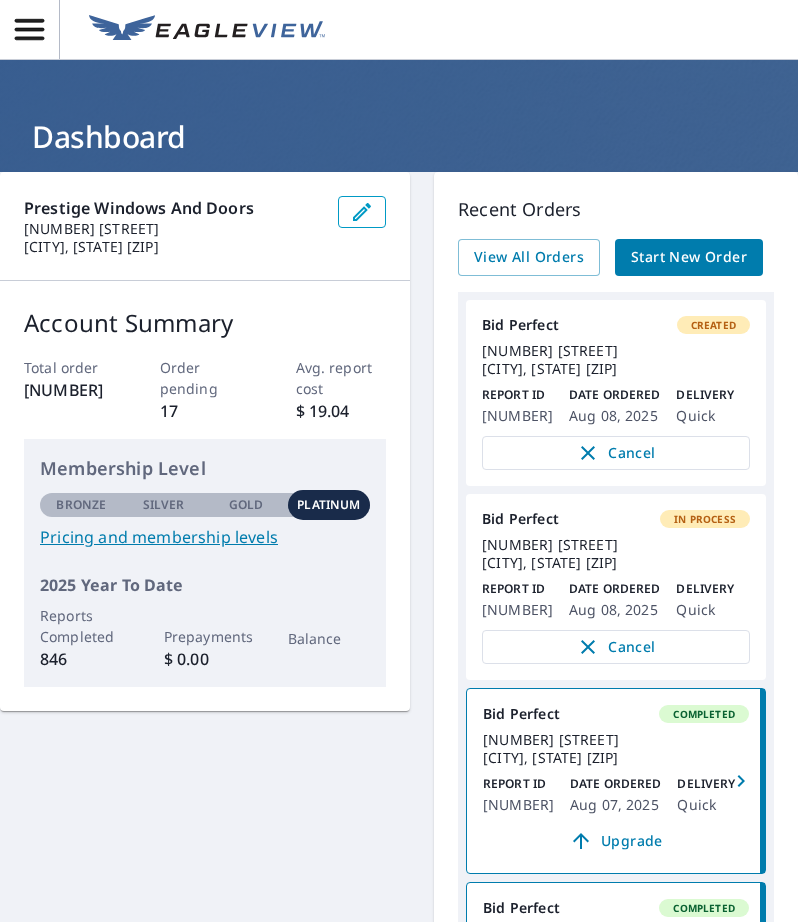 scroll, scrollTop: 0, scrollLeft: 0, axis: both 